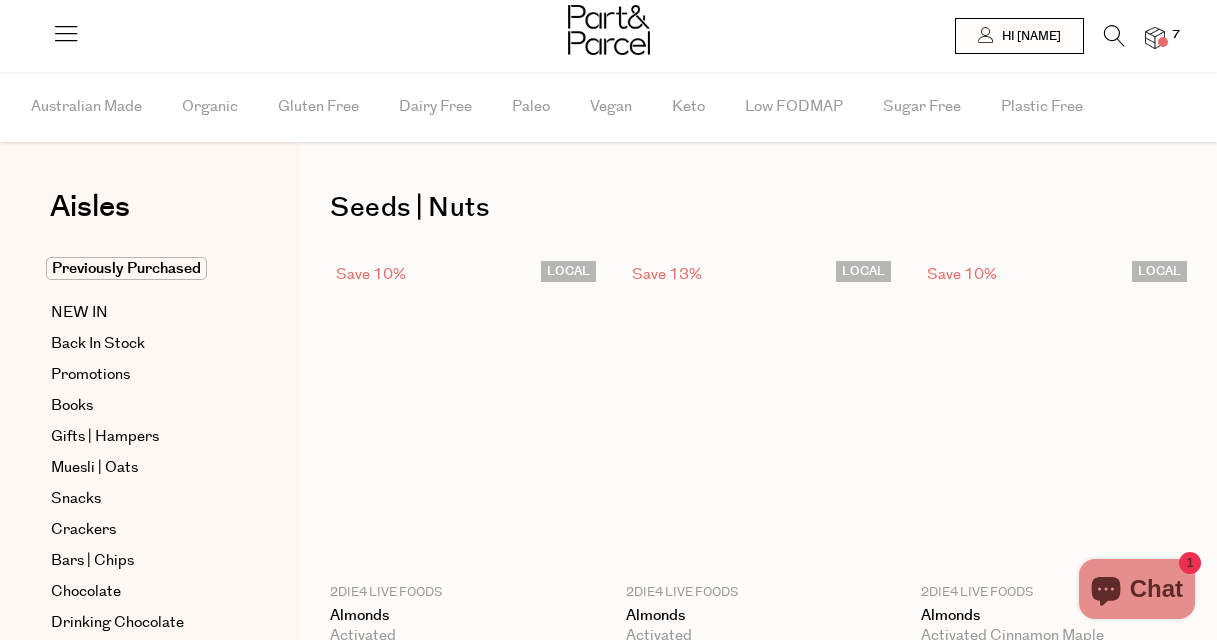 scroll, scrollTop: 2130, scrollLeft: 0, axis: vertical 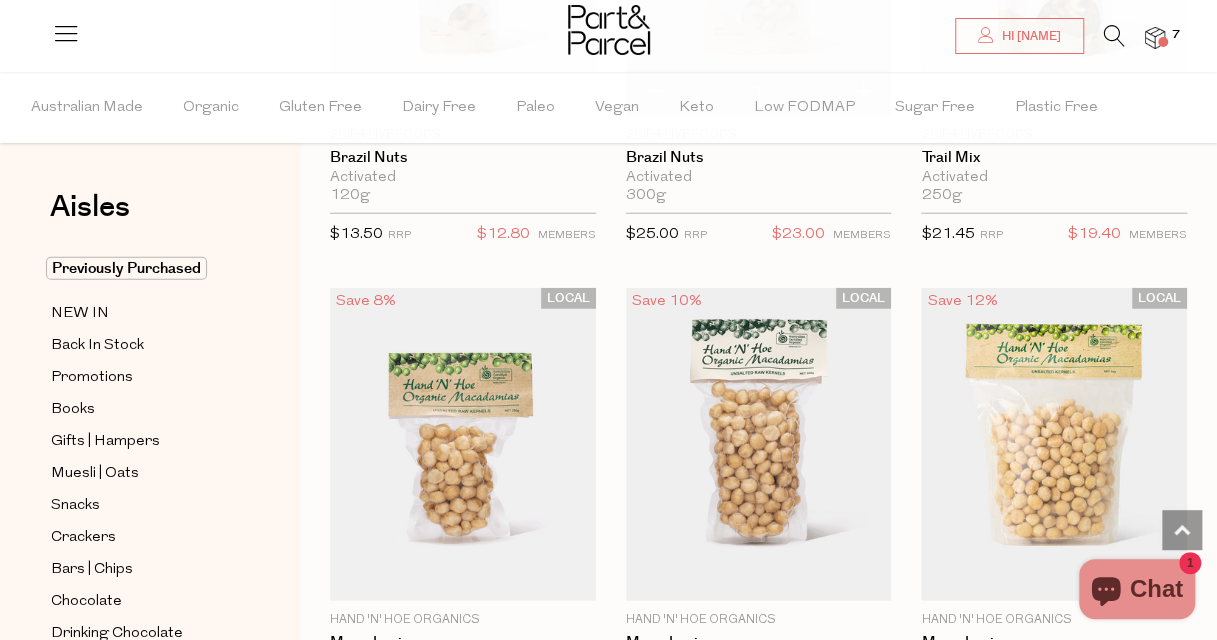 click at bounding box center [1155, 38] 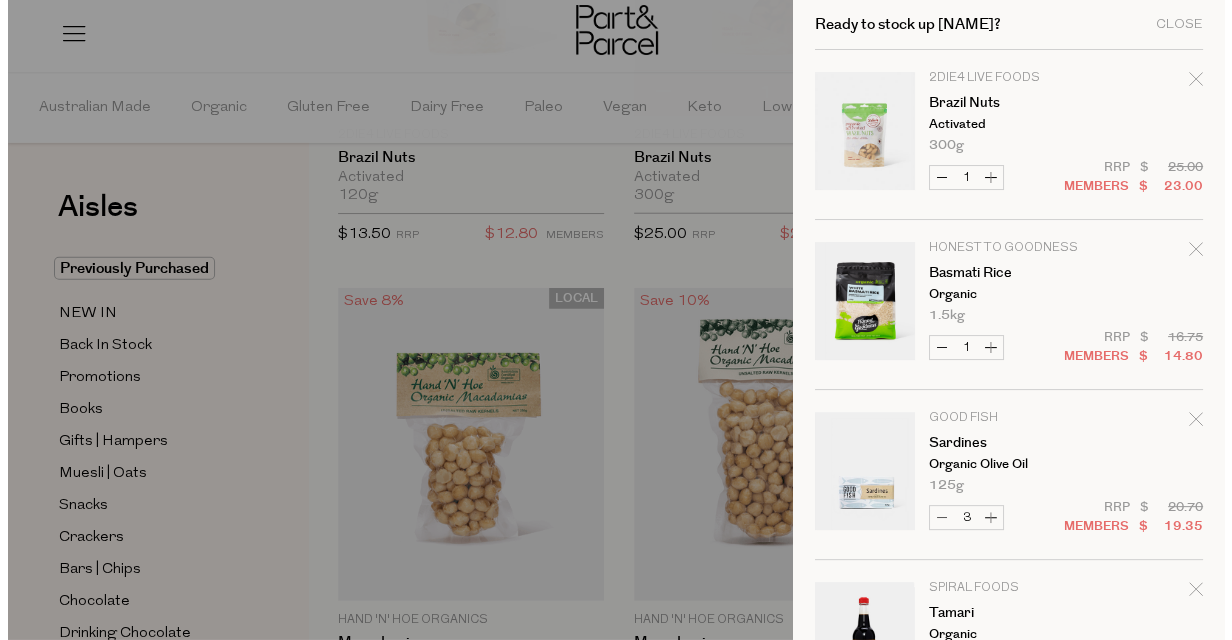 scroll, scrollTop: 2424, scrollLeft: 0, axis: vertical 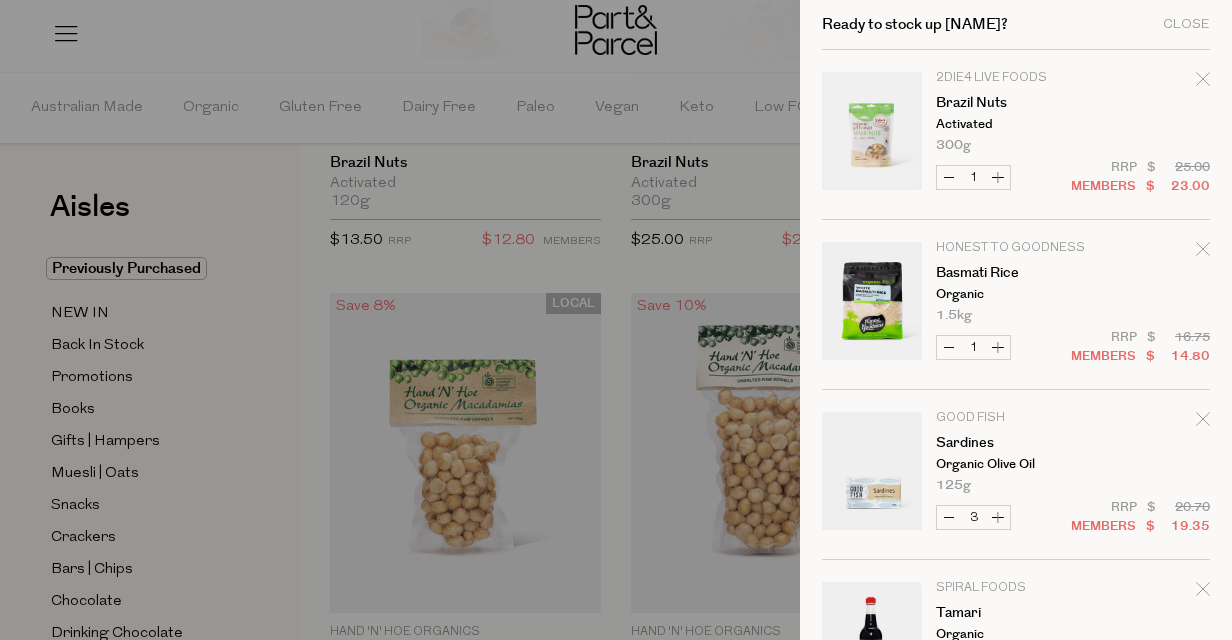 click at bounding box center [616, 320] 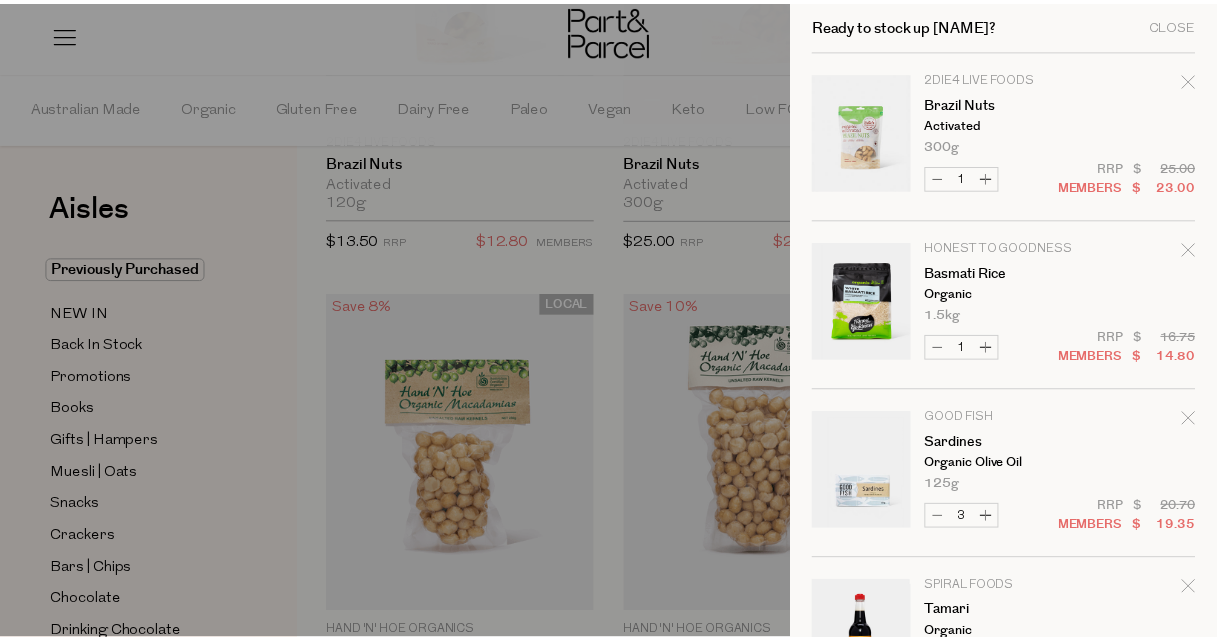 scroll, scrollTop: 2400, scrollLeft: 0, axis: vertical 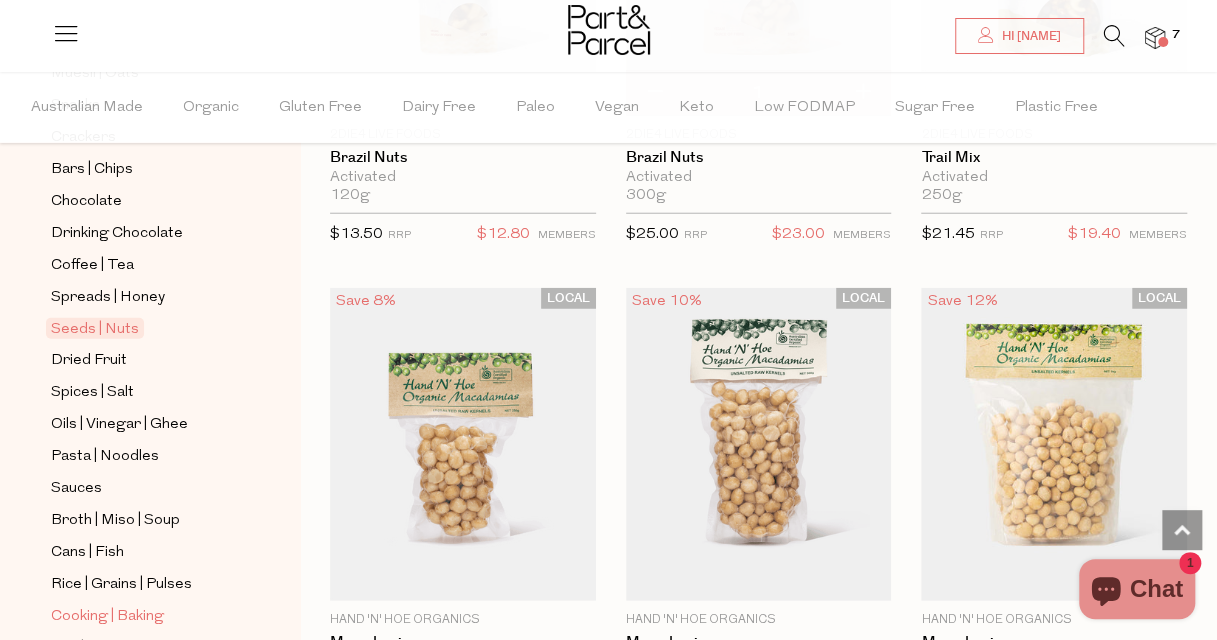 click on "Cooking | Baking" at bounding box center [107, 617] 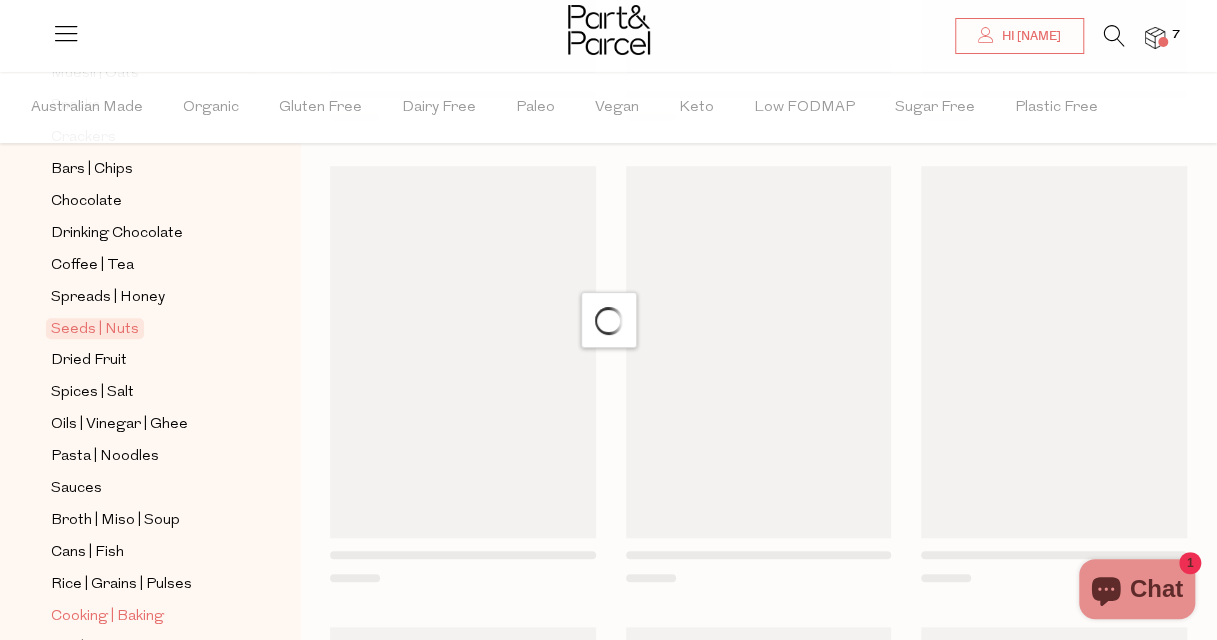 scroll, scrollTop: 0, scrollLeft: 0, axis: both 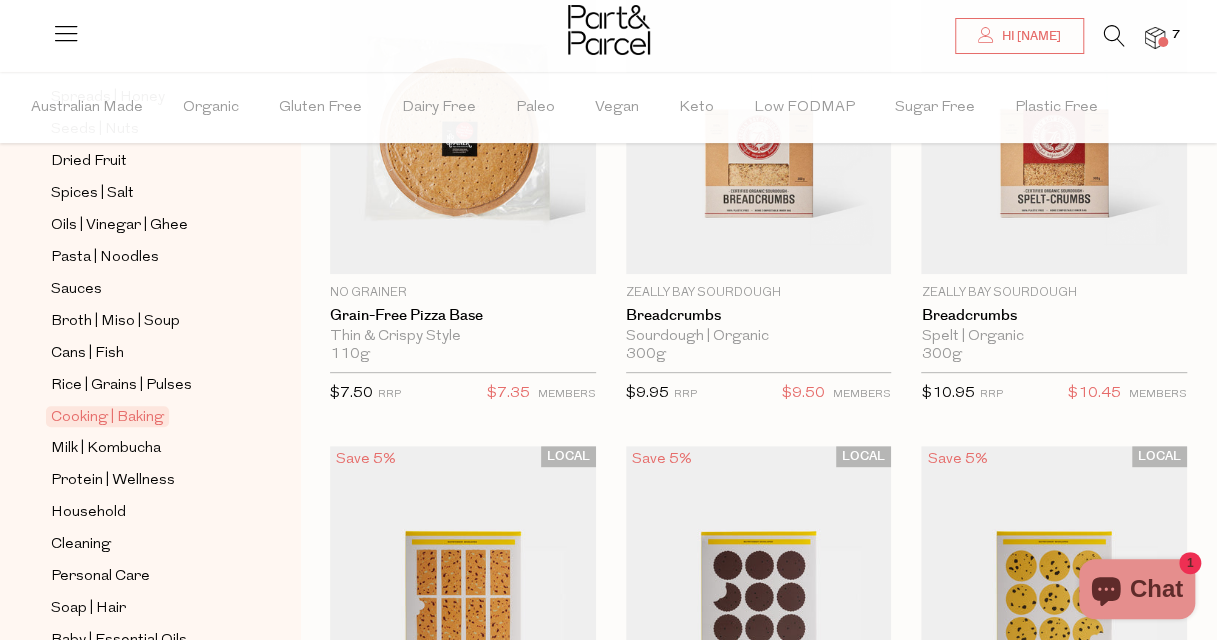 click at bounding box center [1114, 36] 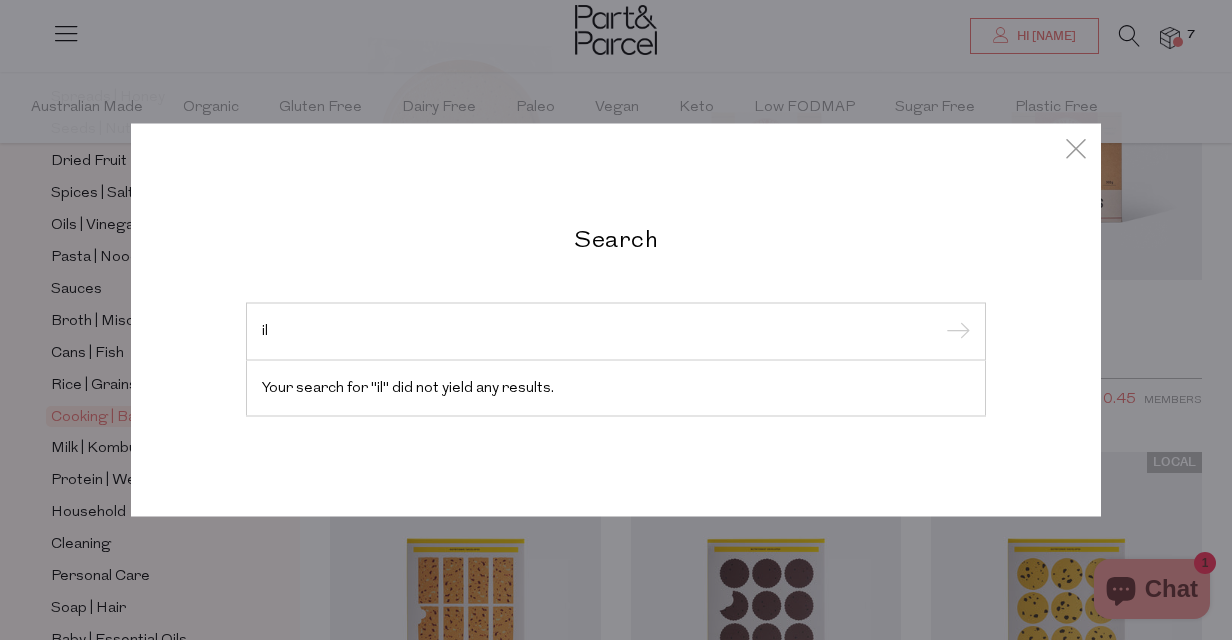 type on "i" 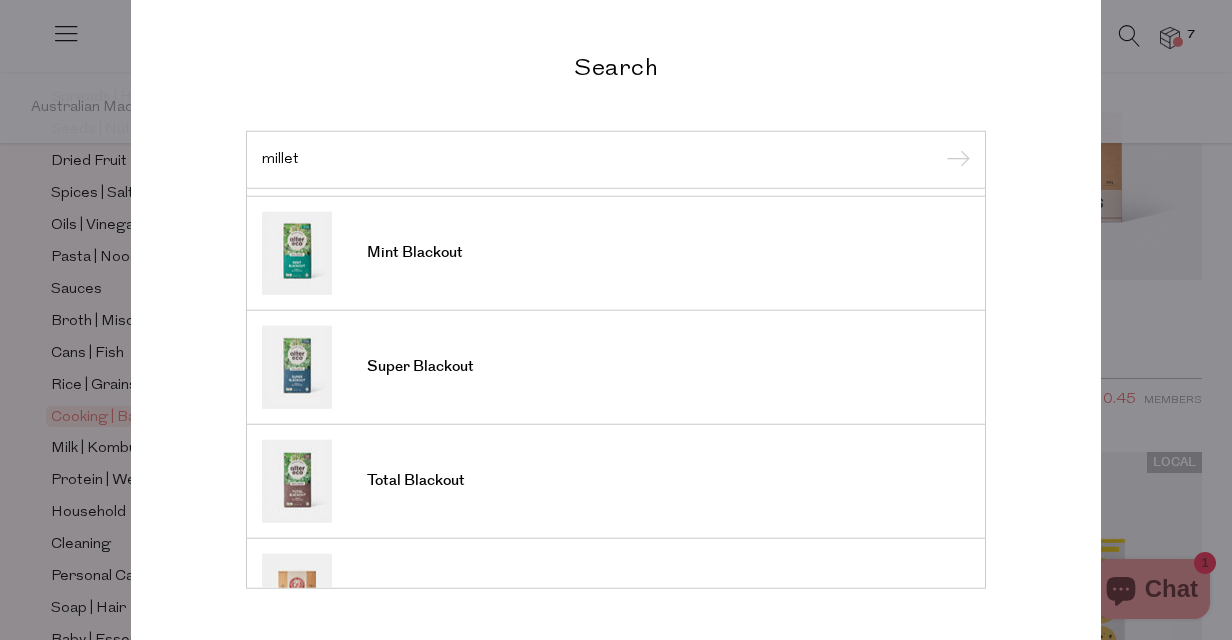 scroll, scrollTop: 736, scrollLeft: 0, axis: vertical 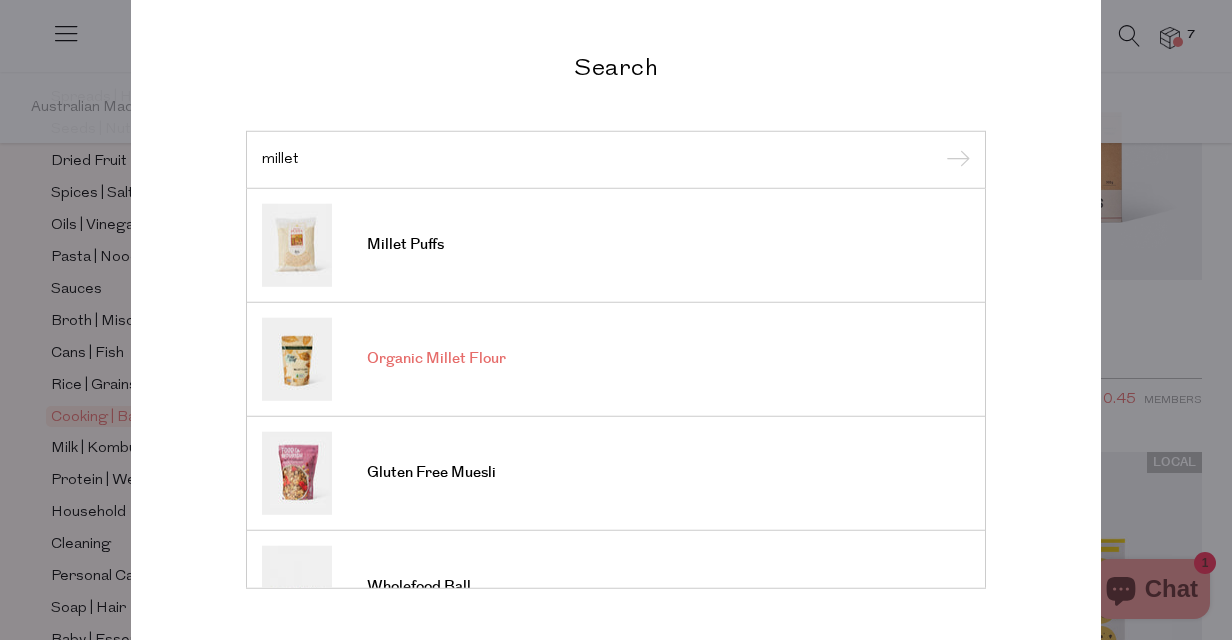 type on "millet" 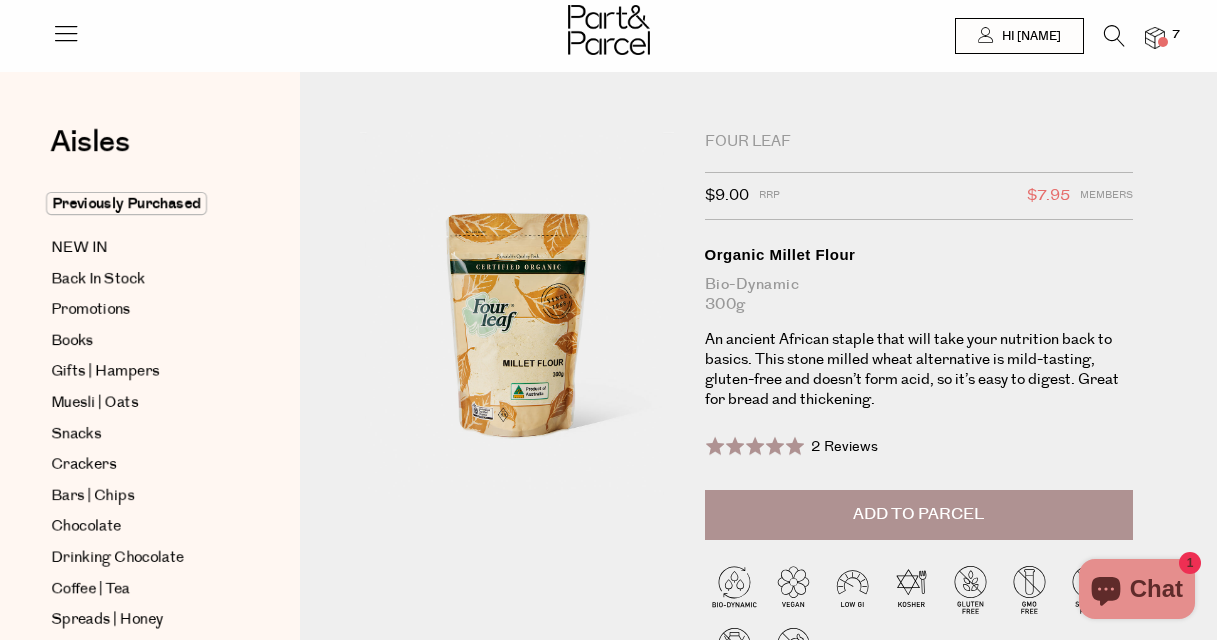 scroll, scrollTop: 0, scrollLeft: 0, axis: both 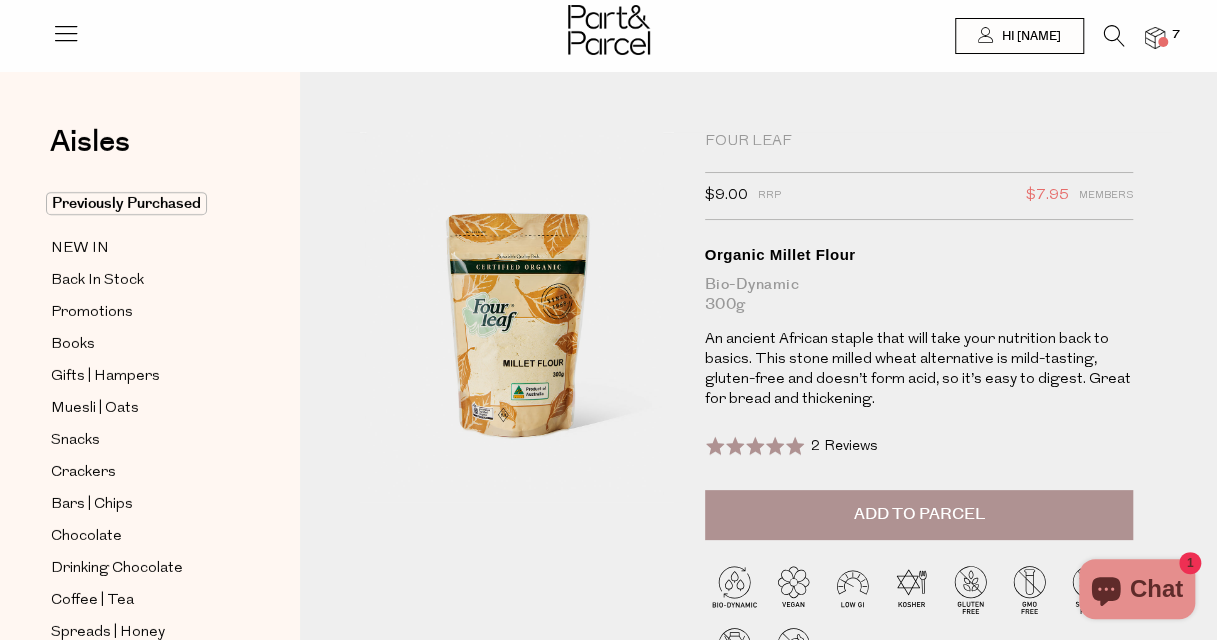 click at bounding box center [1114, 36] 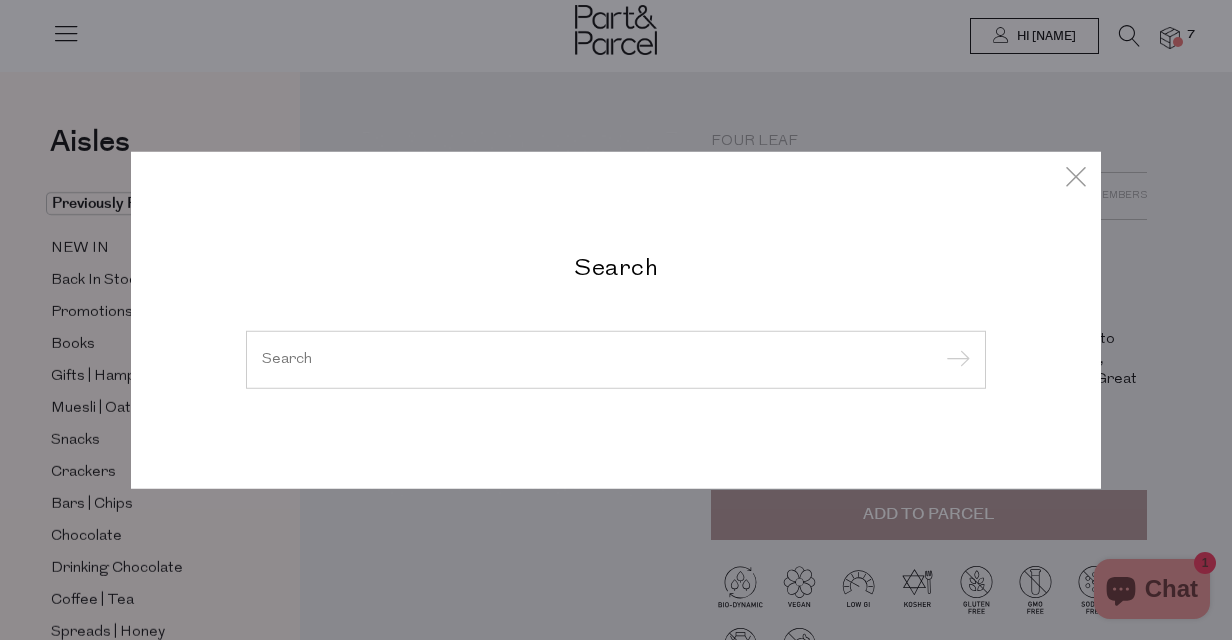 type on "o" 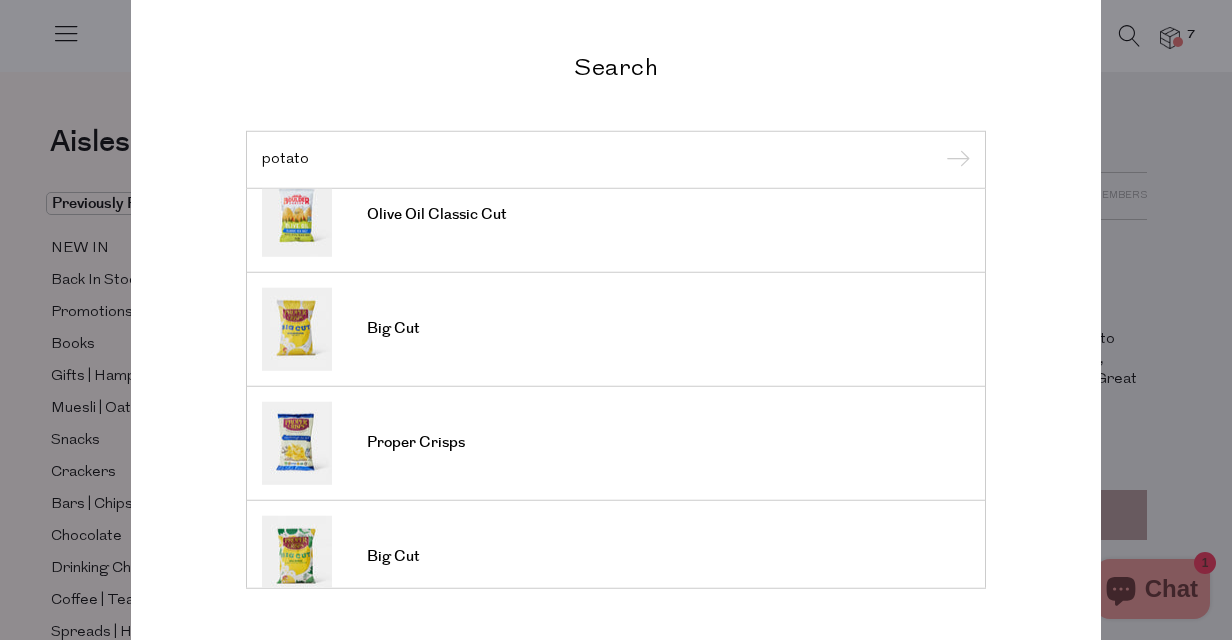 scroll, scrollTop: 736, scrollLeft: 0, axis: vertical 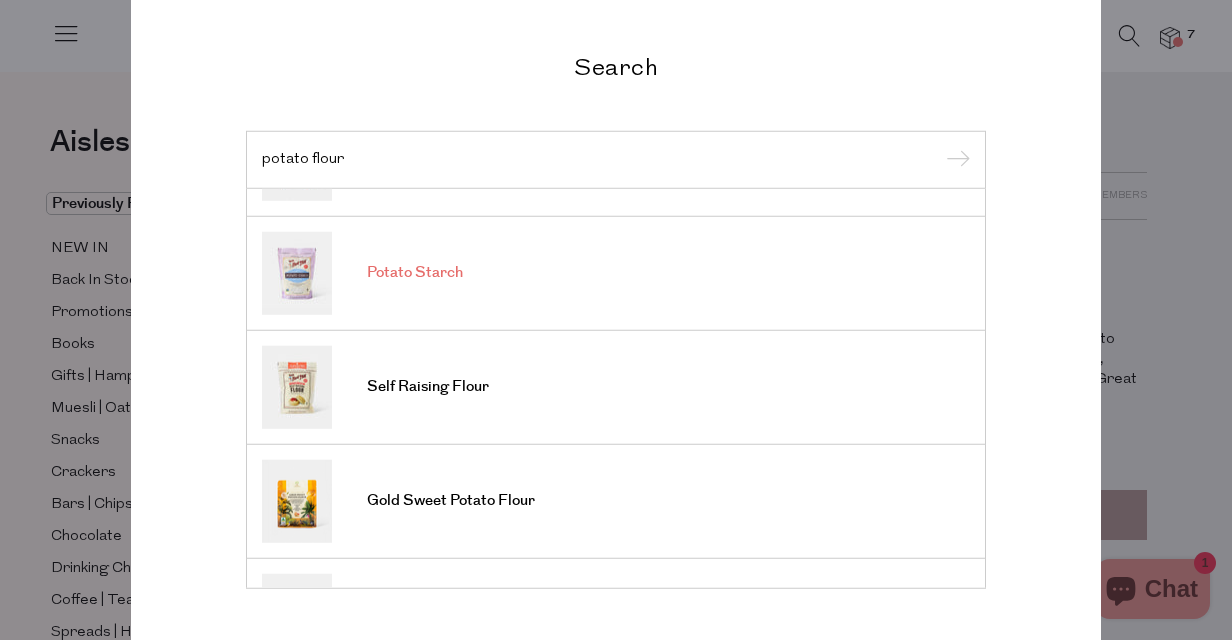 type on "potato flour" 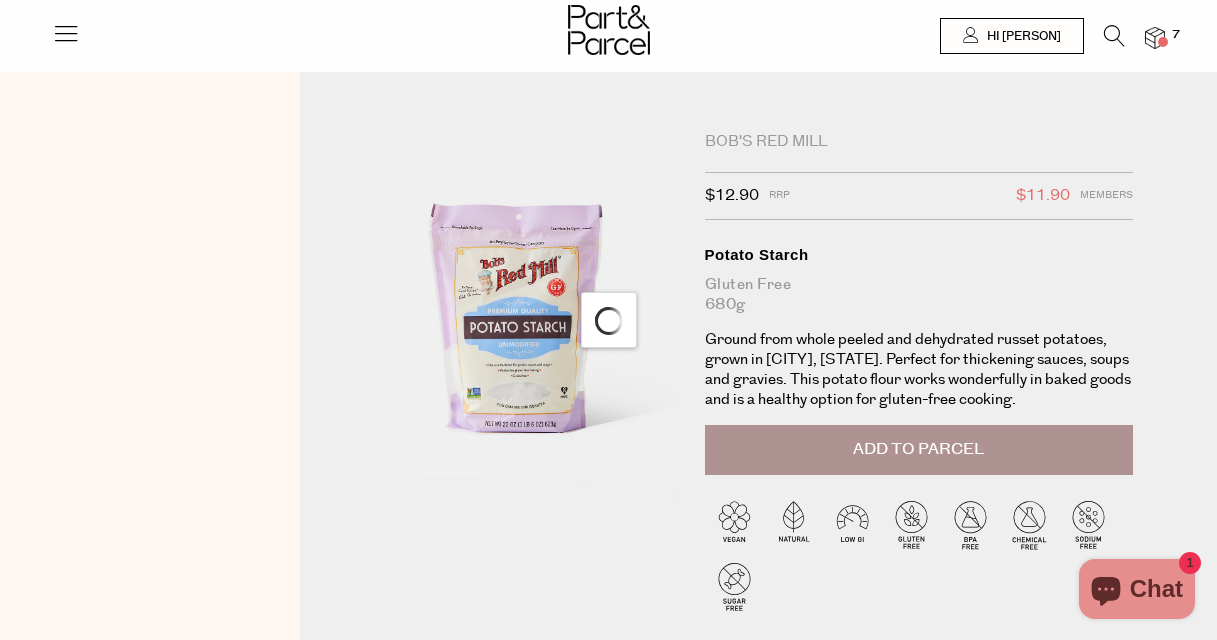 scroll, scrollTop: 0, scrollLeft: 0, axis: both 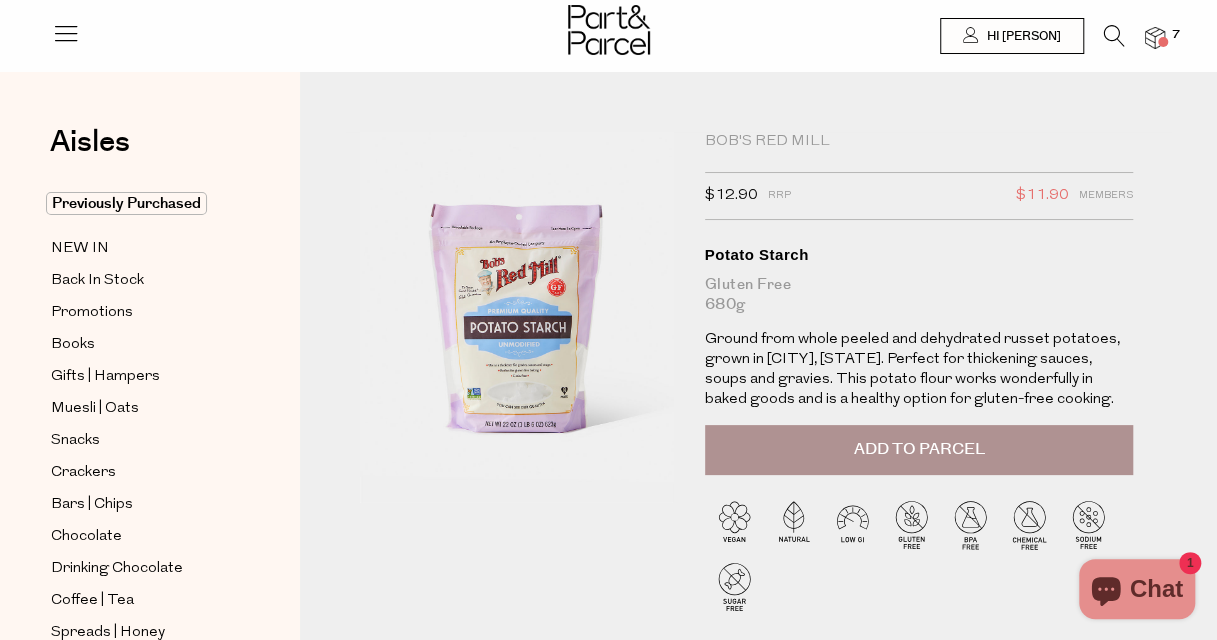 click at bounding box center (1114, 36) 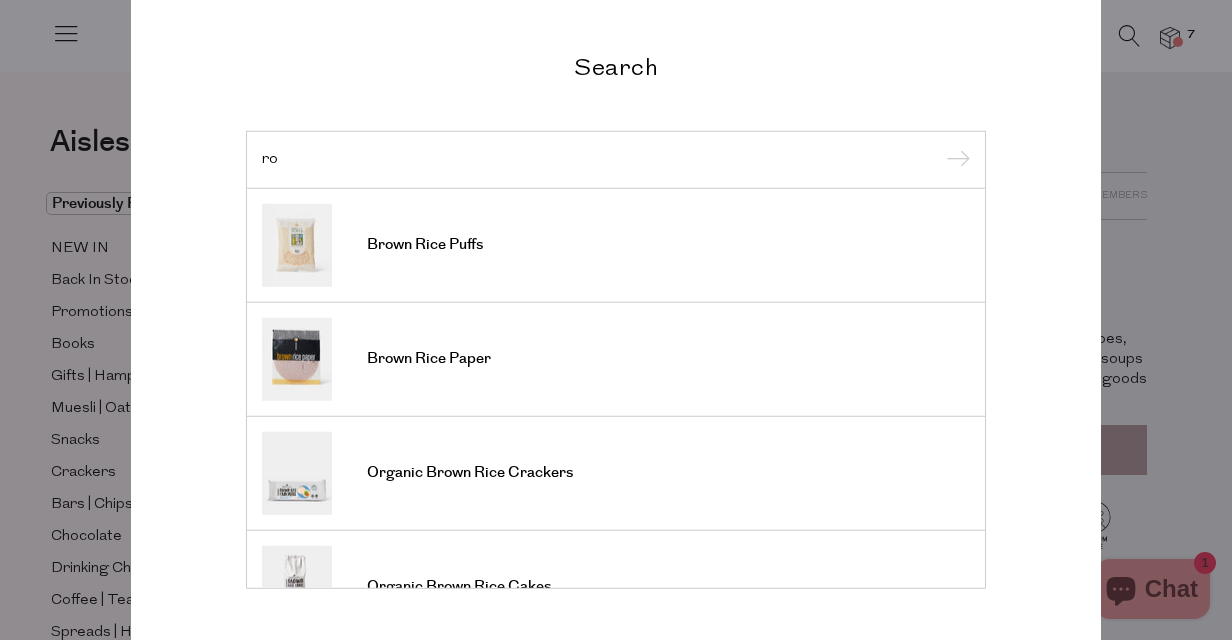 type on "r" 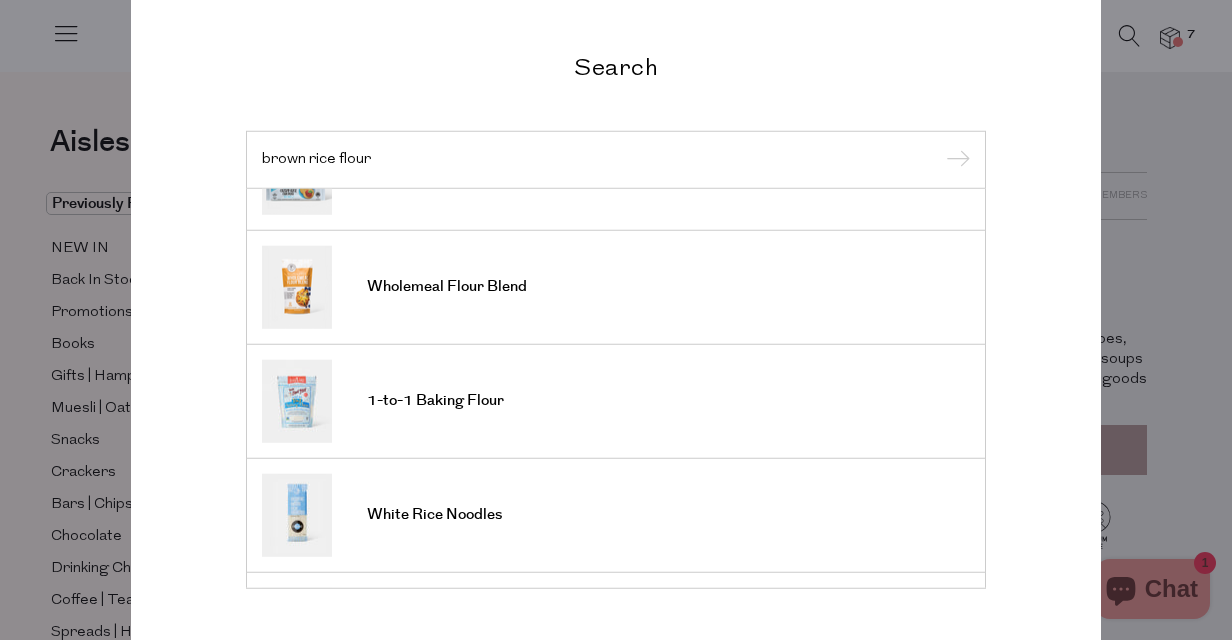 scroll, scrollTop: 0, scrollLeft: 0, axis: both 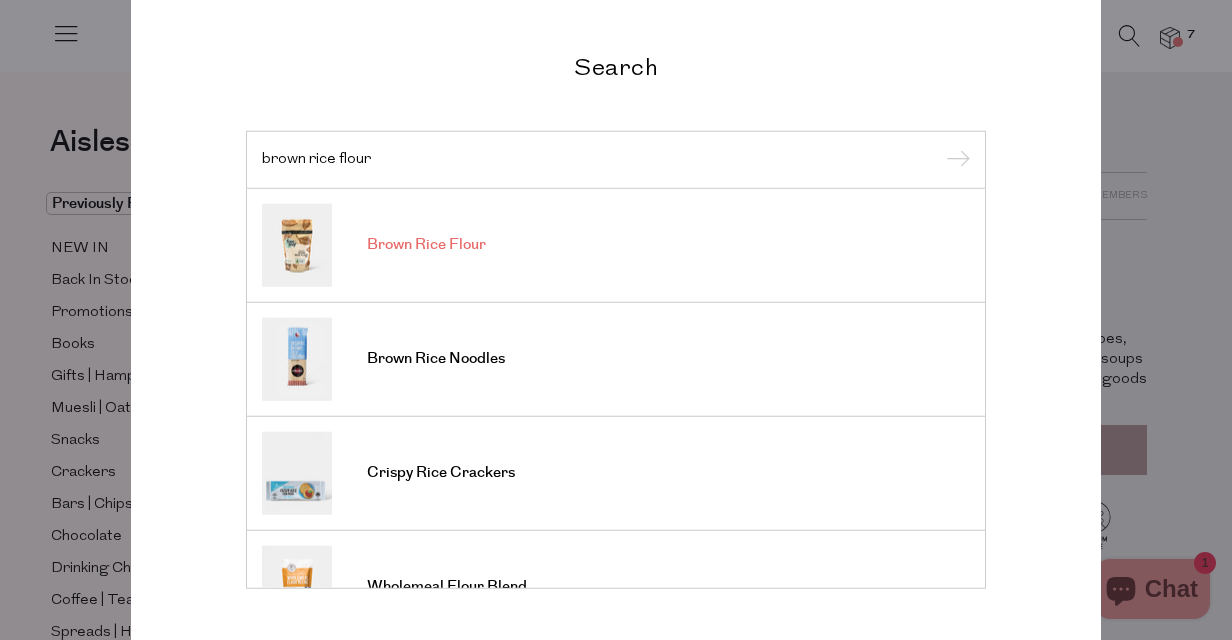 type on "brown rice flour" 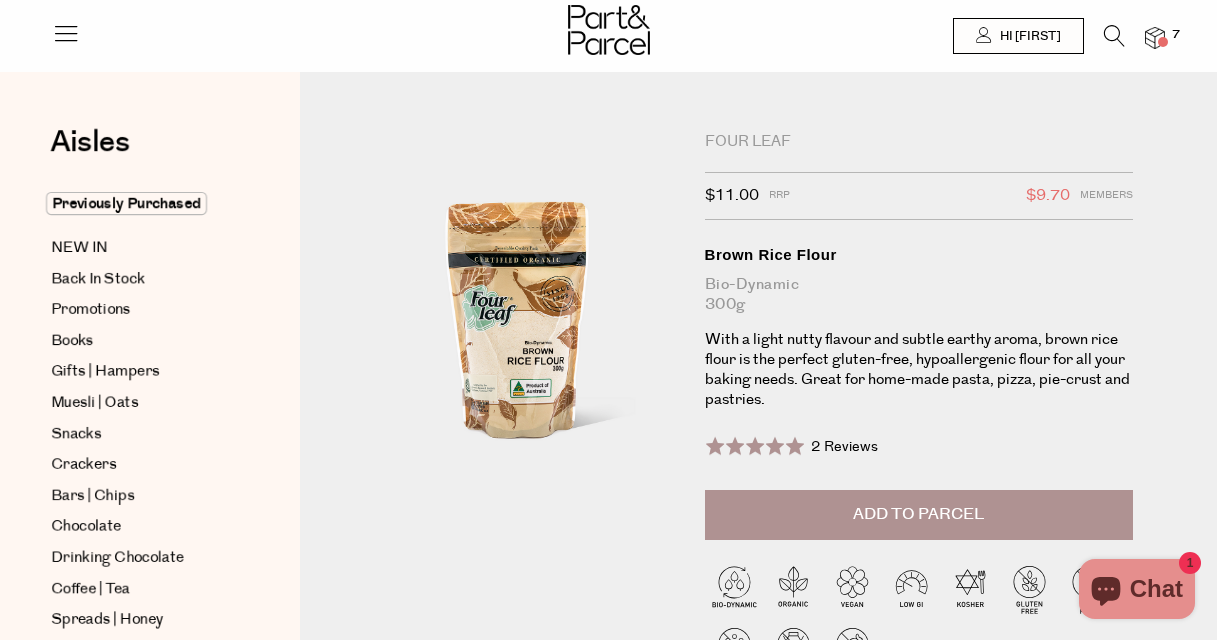 scroll, scrollTop: 0, scrollLeft: 0, axis: both 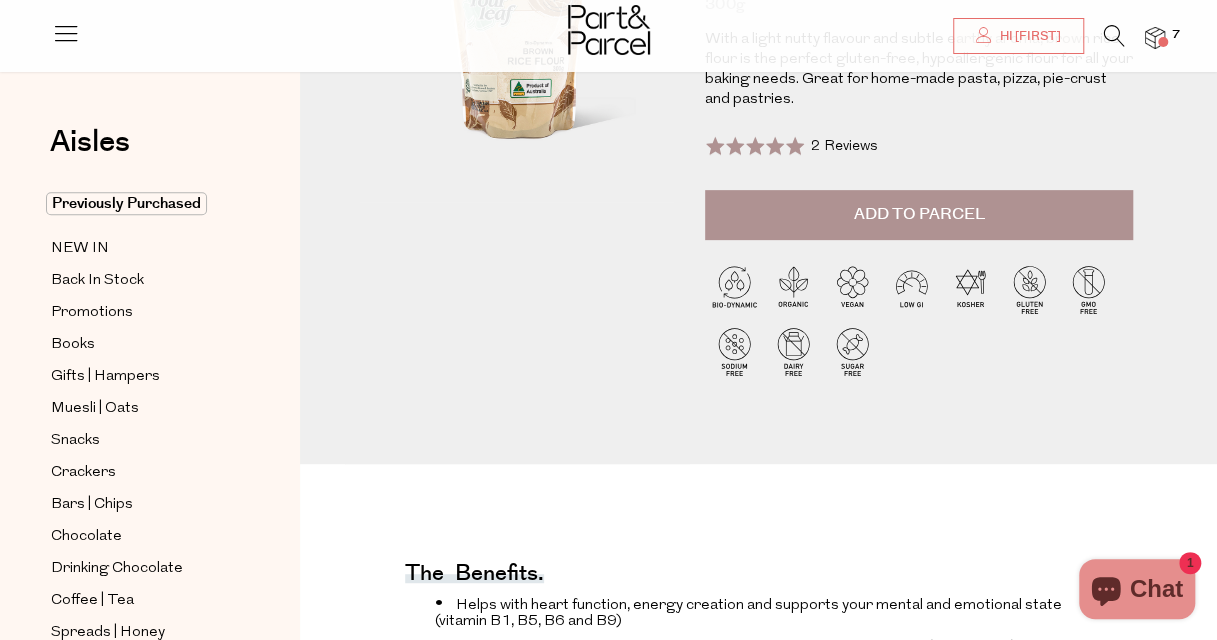click at bounding box center [1155, 38] 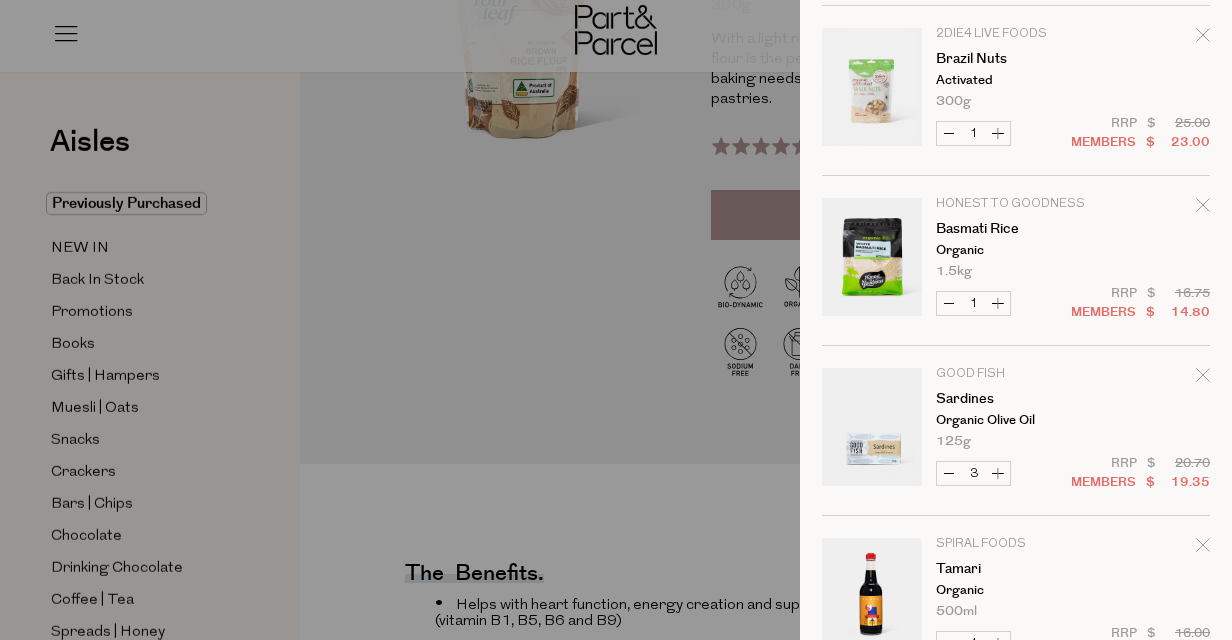 scroll, scrollTop: 0, scrollLeft: 0, axis: both 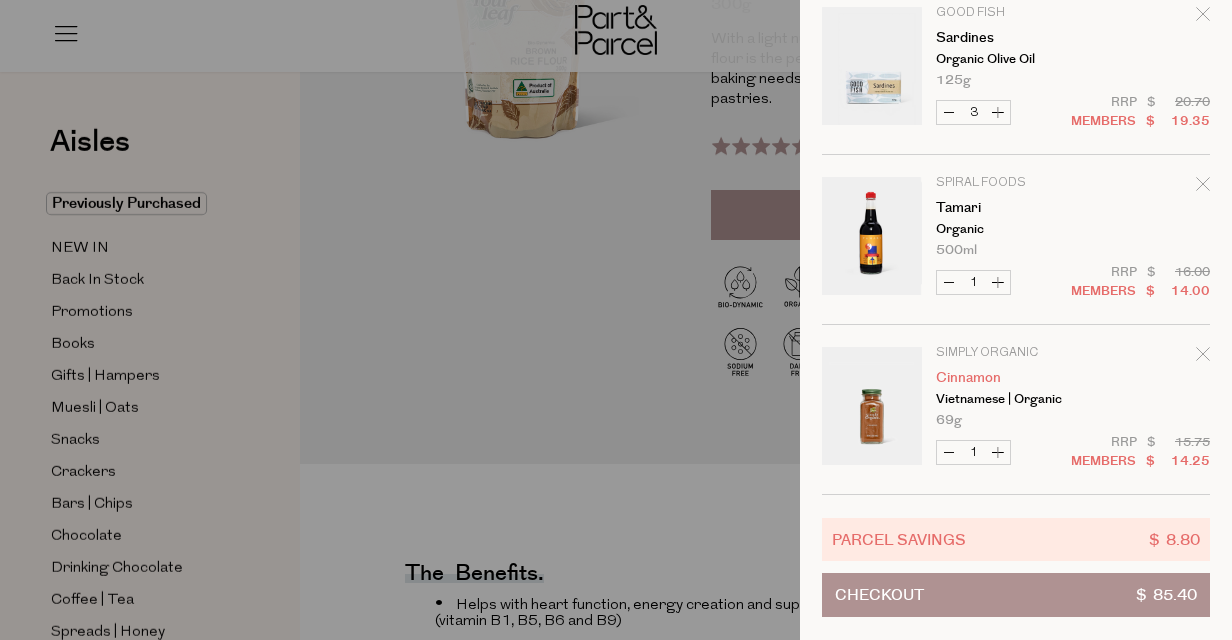 click on "Cinnamon" at bounding box center (1013, 378) 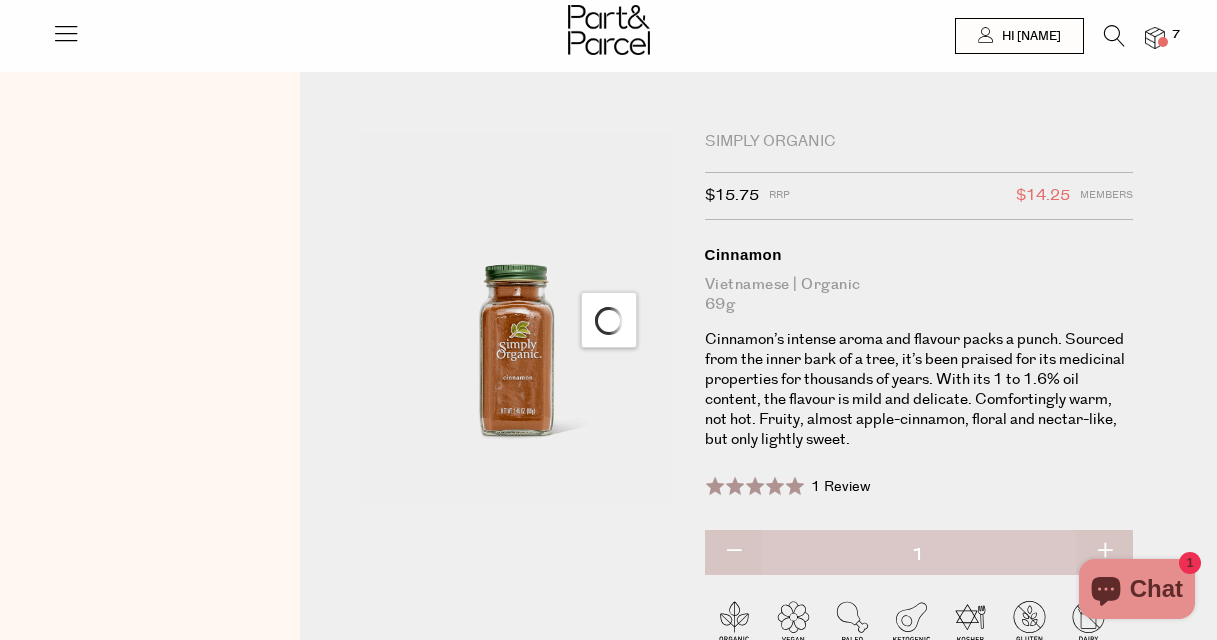 scroll, scrollTop: 0, scrollLeft: 0, axis: both 